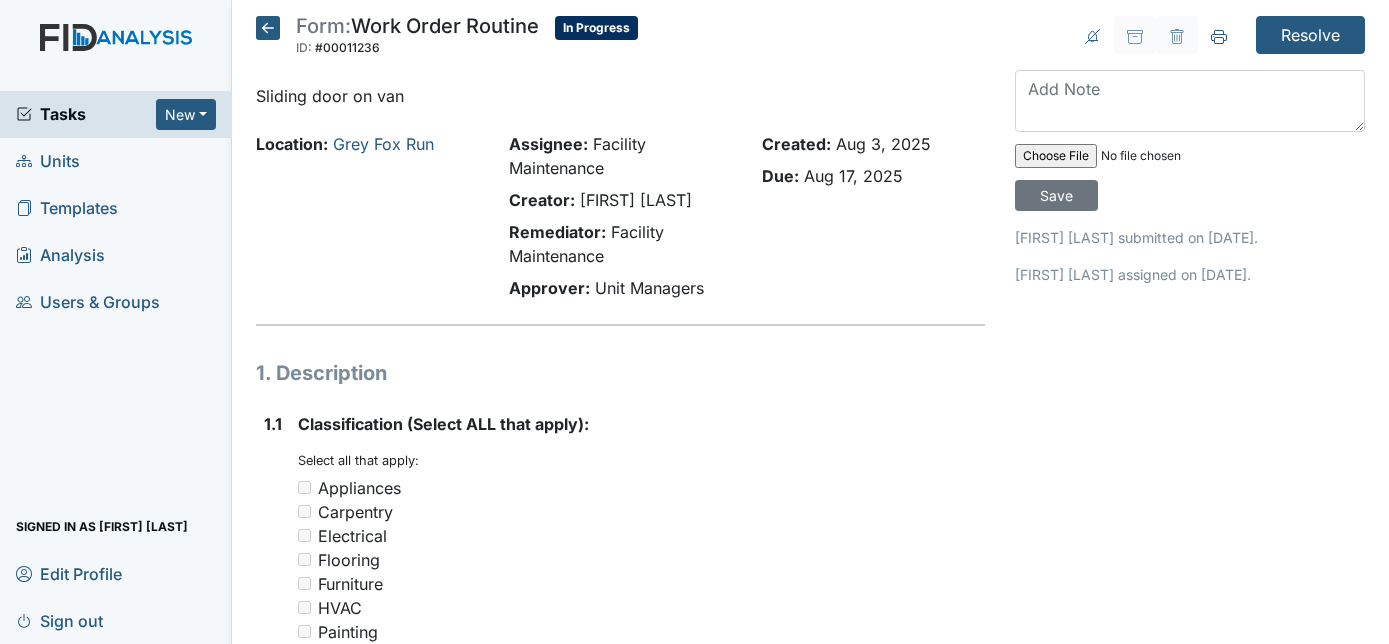 scroll, scrollTop: 0, scrollLeft: 0, axis: both 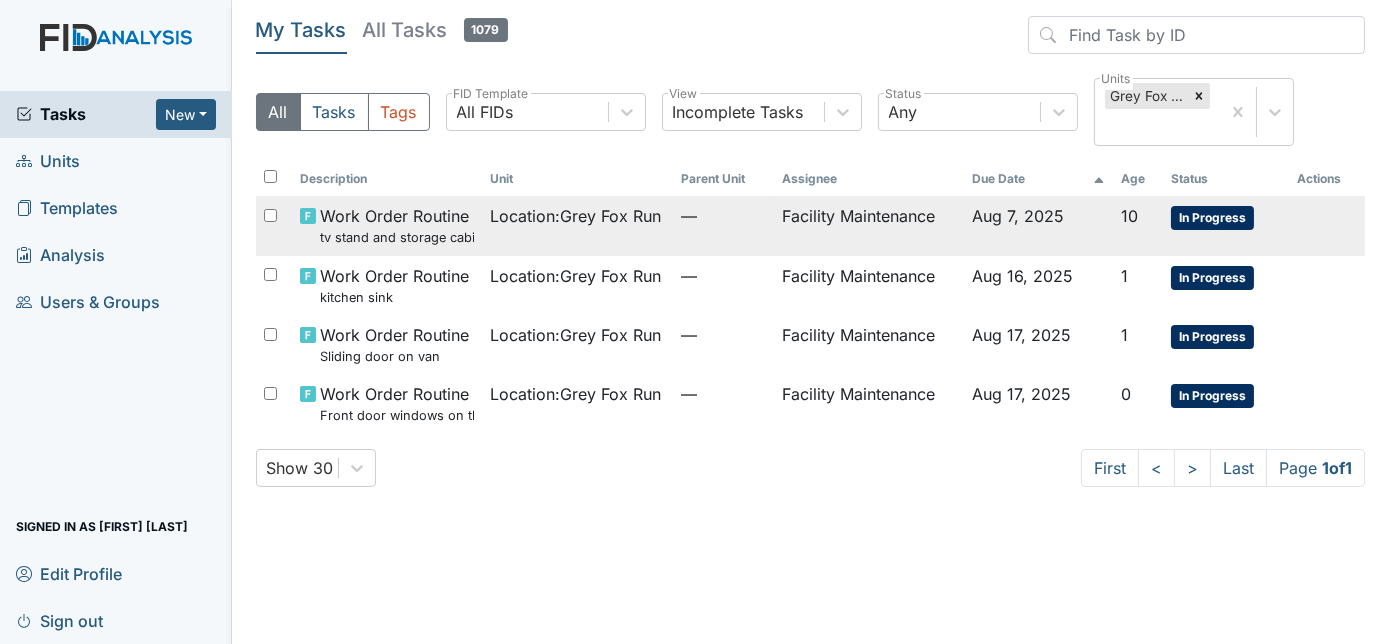 click on "Location :  Grey Fox Run" at bounding box center (577, 225) 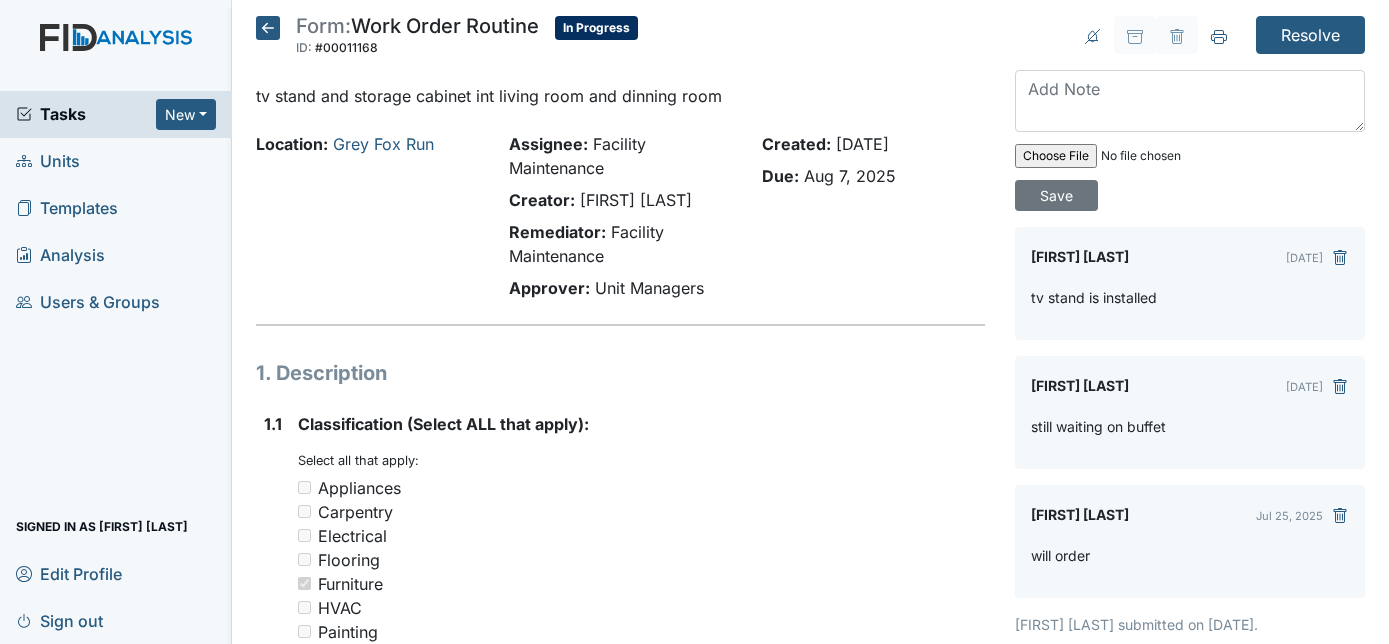 scroll, scrollTop: 0, scrollLeft: 0, axis: both 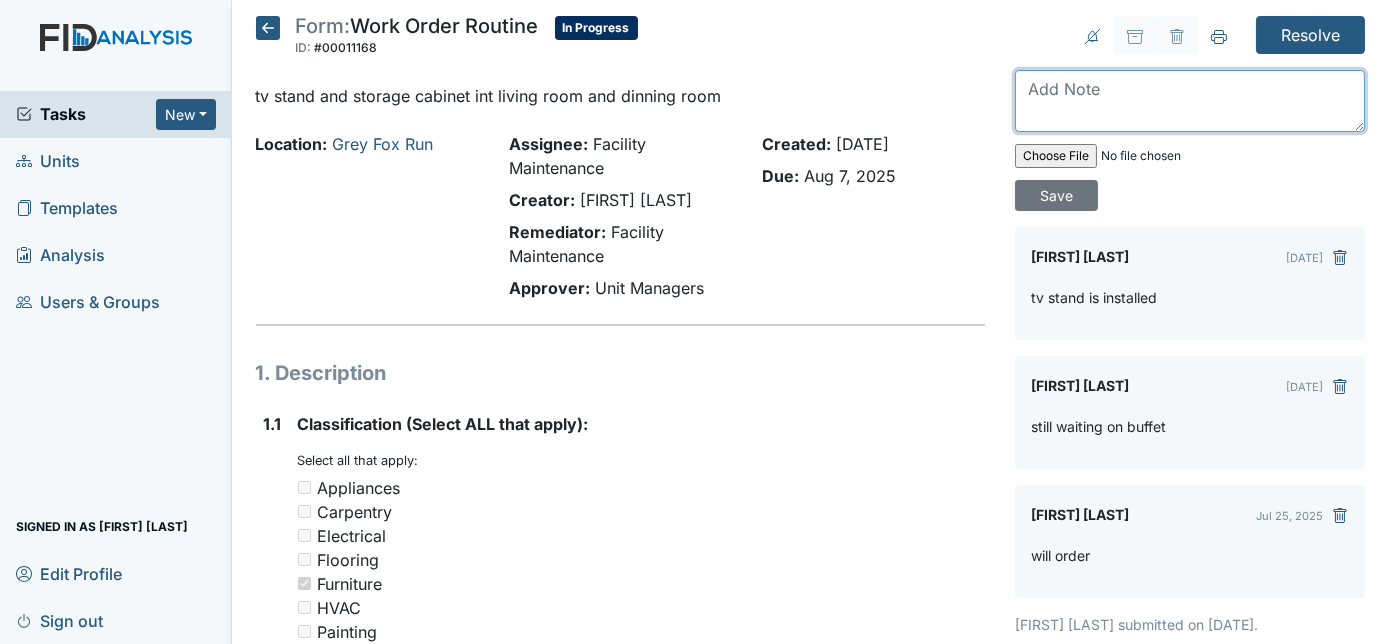 click at bounding box center (1190, 101) 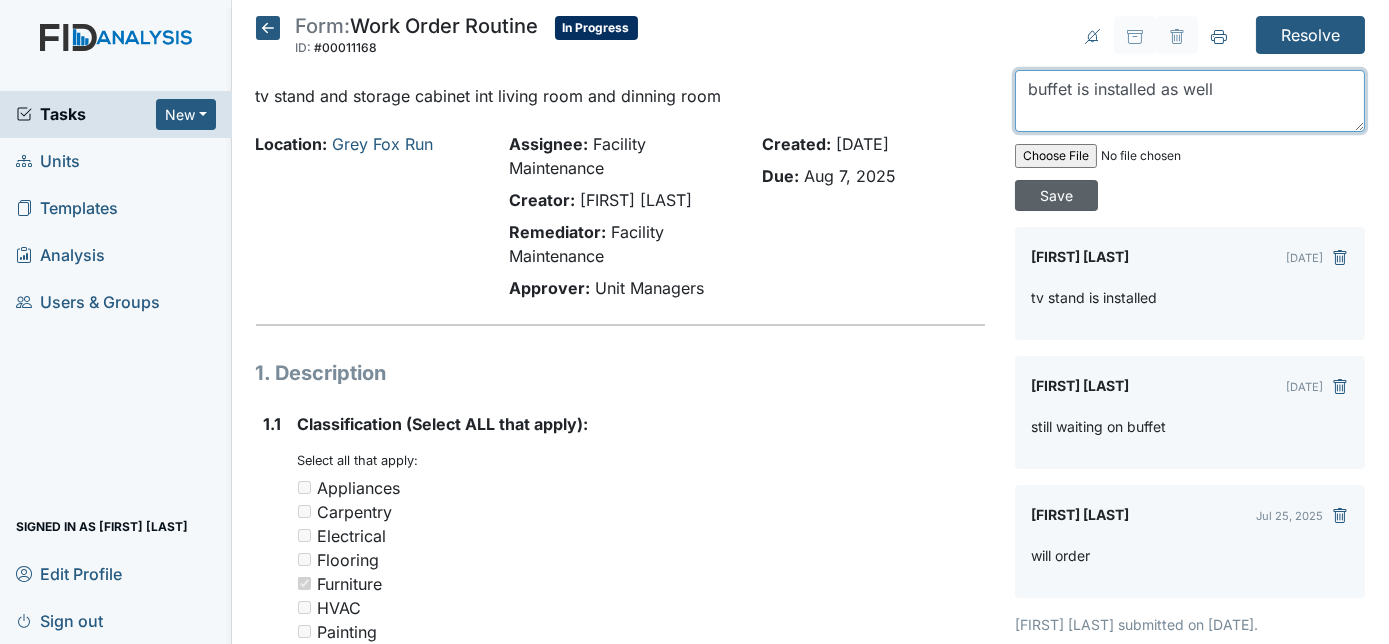 type on "buffet is installed as well" 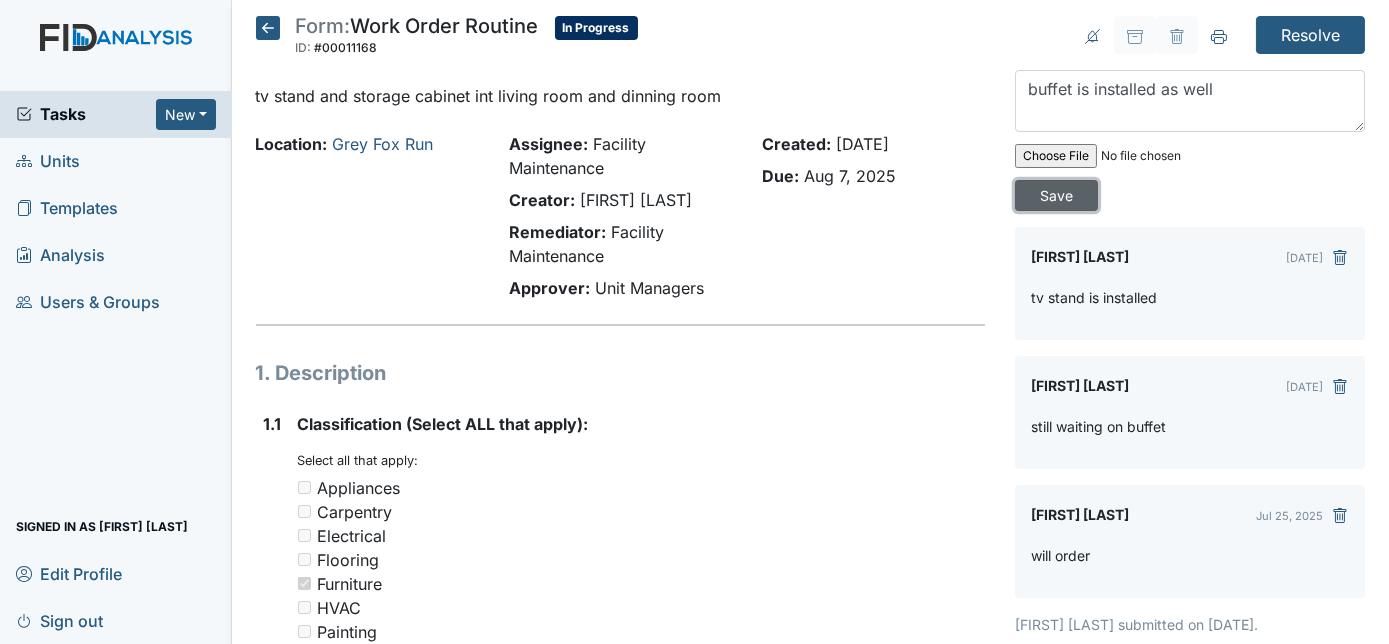 click on "Save" at bounding box center [1056, 195] 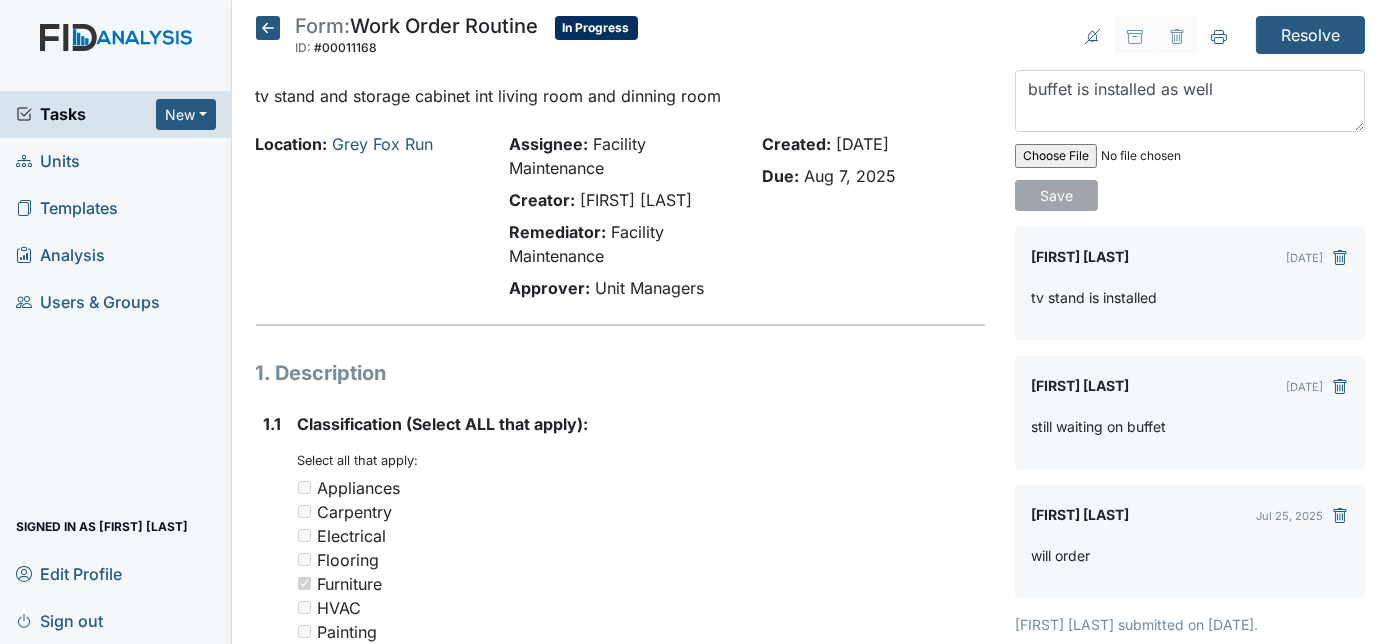 type 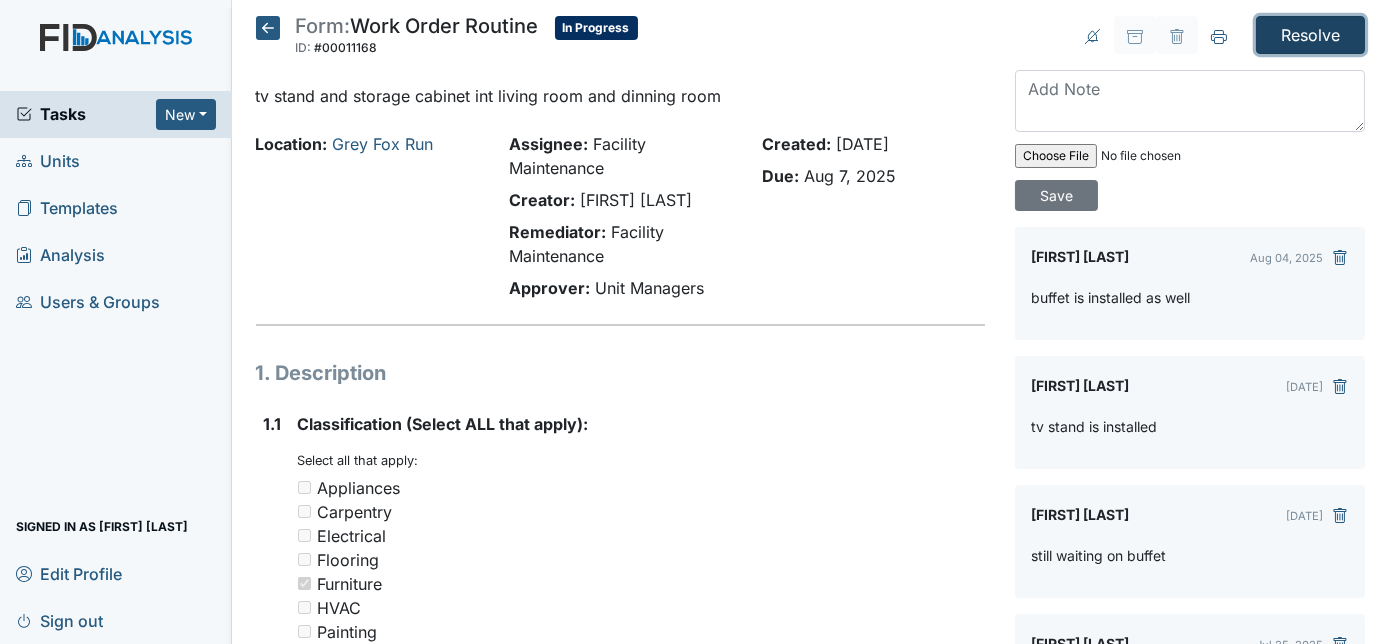 click on "Resolve" at bounding box center [1310, 35] 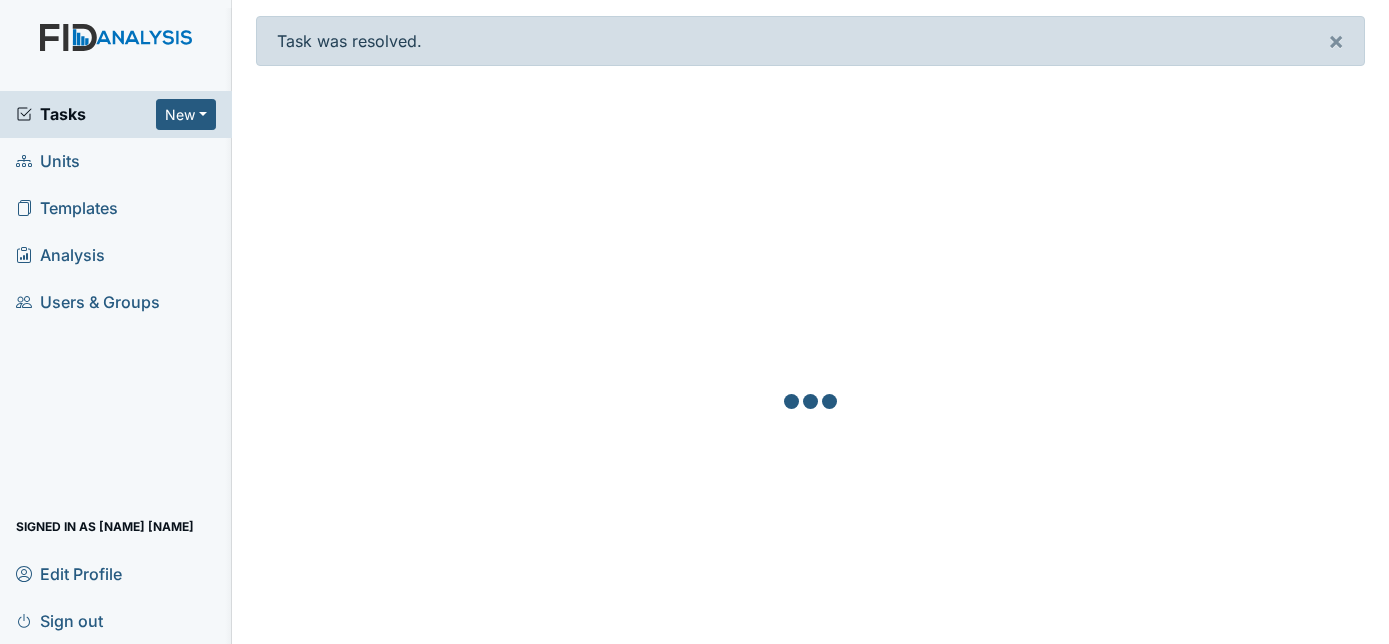scroll, scrollTop: 0, scrollLeft: 0, axis: both 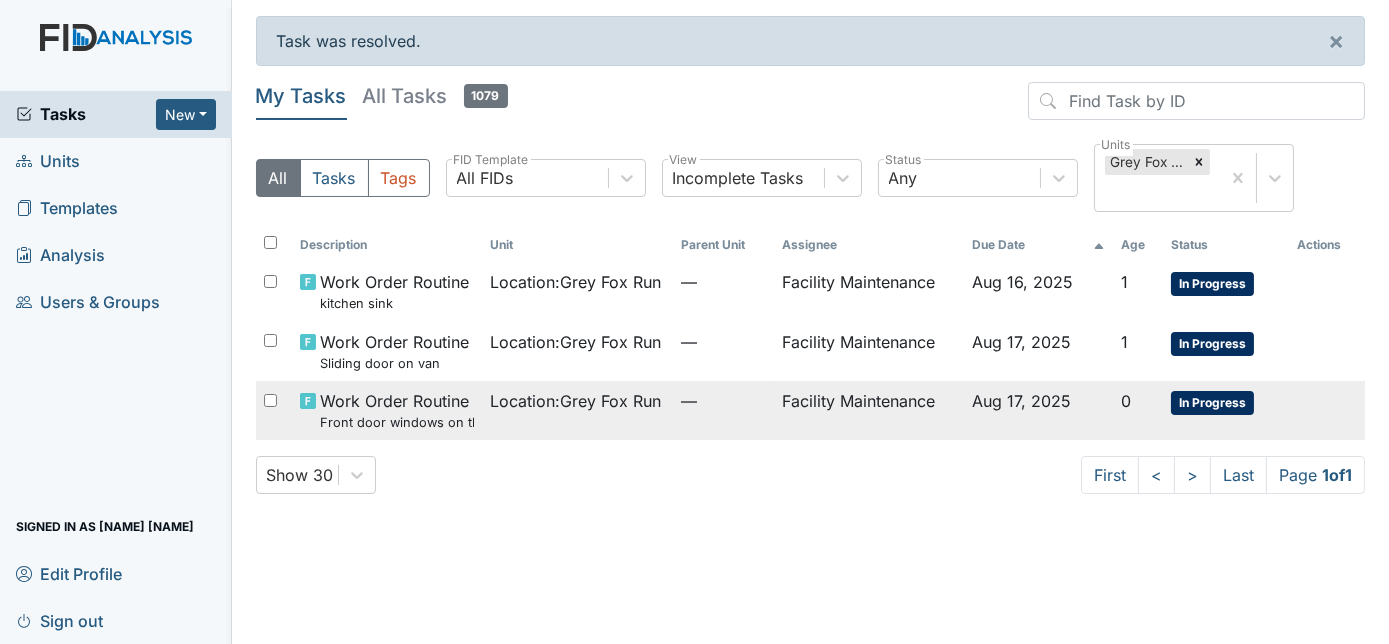 click on "Facility Maintenance" at bounding box center (869, 410) 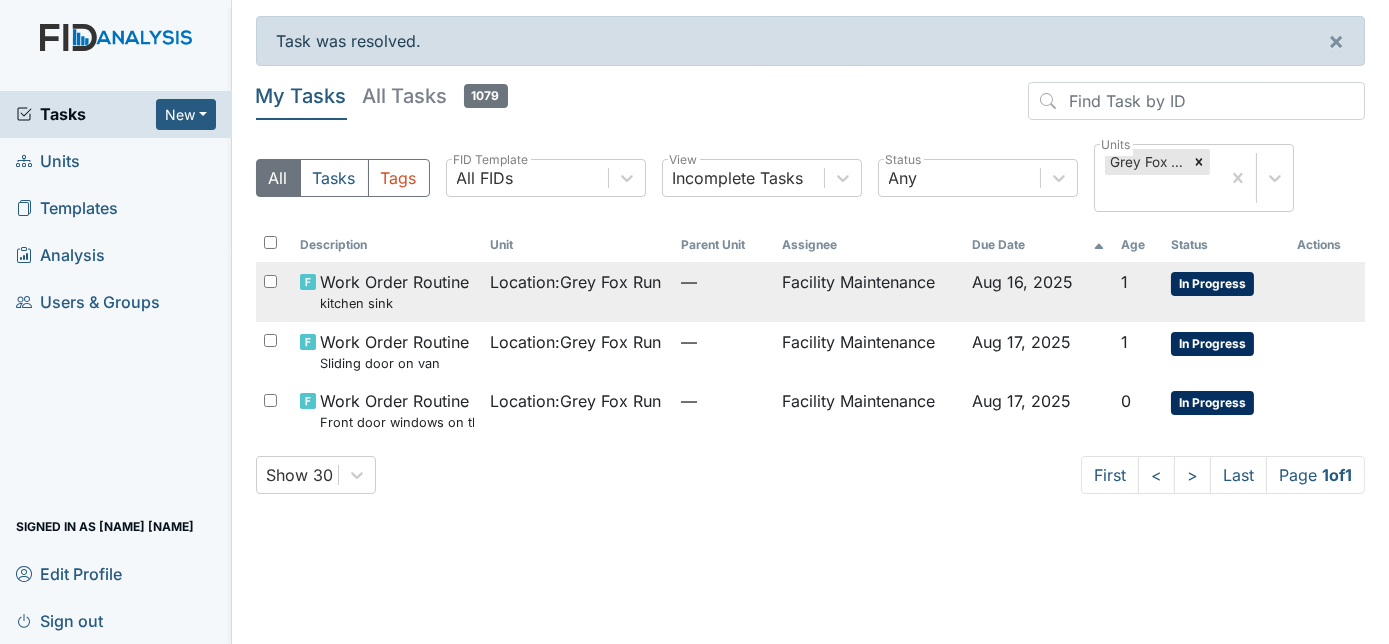 click on "Location :  Grey Fox Run" at bounding box center [577, 291] 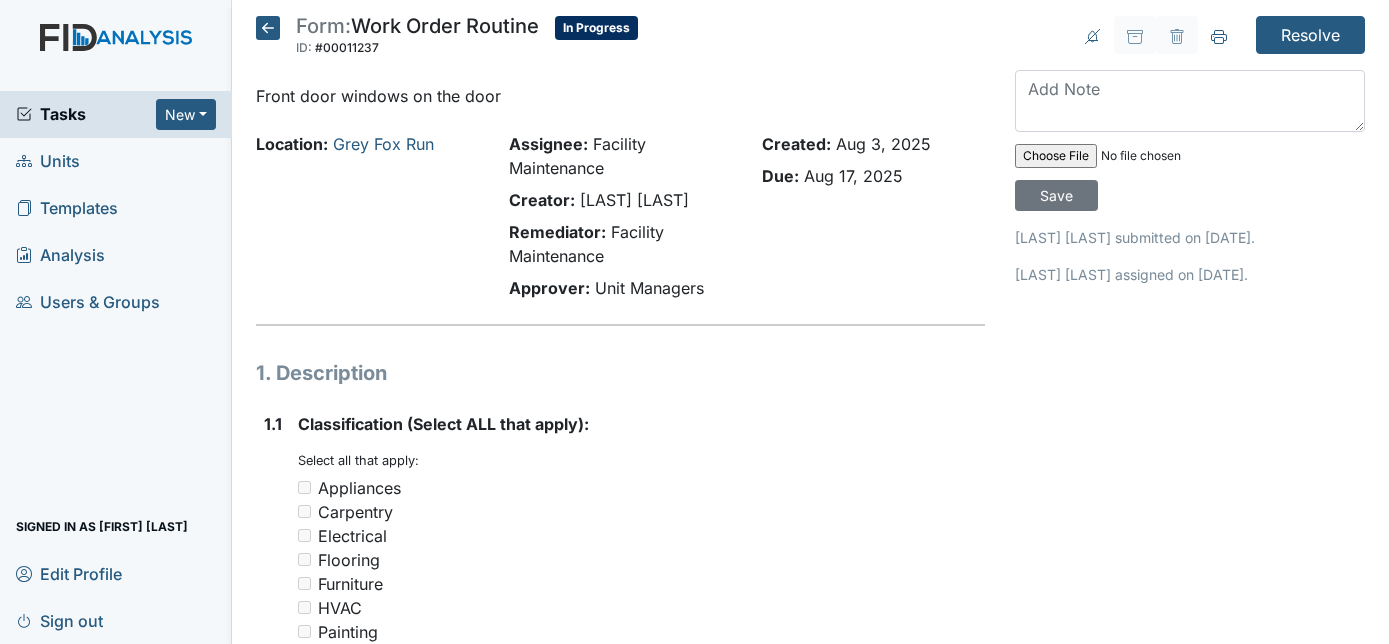 scroll, scrollTop: 0, scrollLeft: 0, axis: both 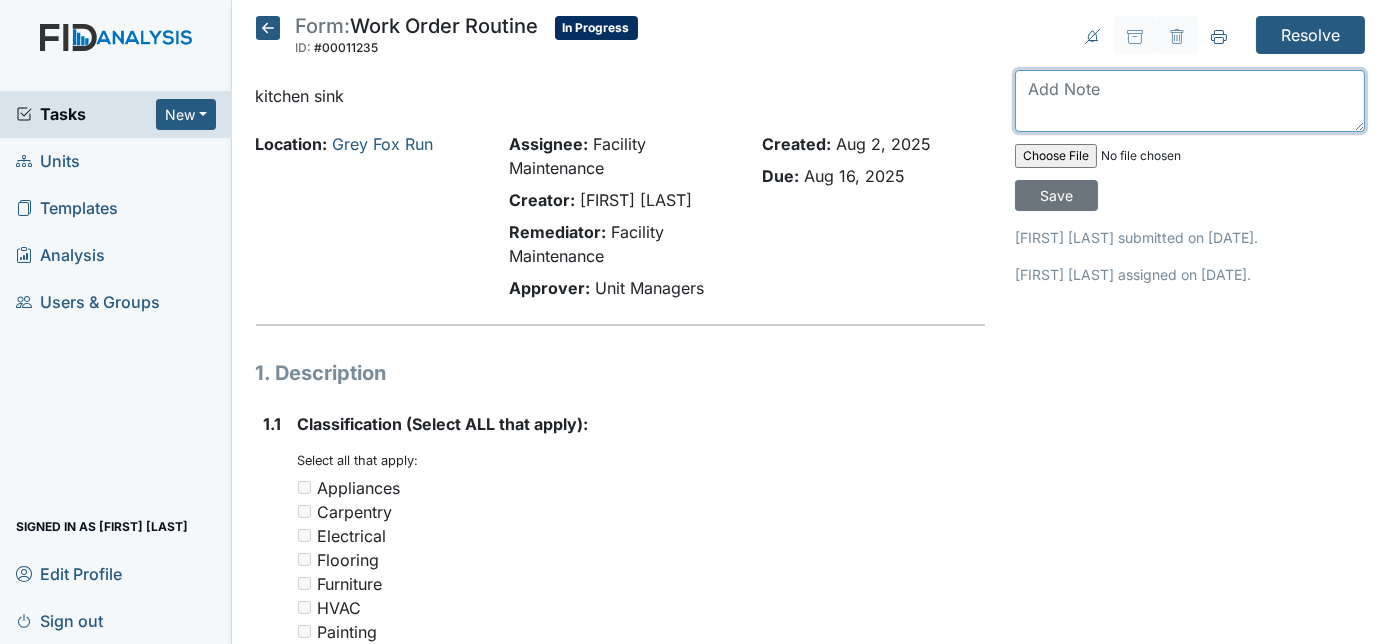 click at bounding box center (1190, 101) 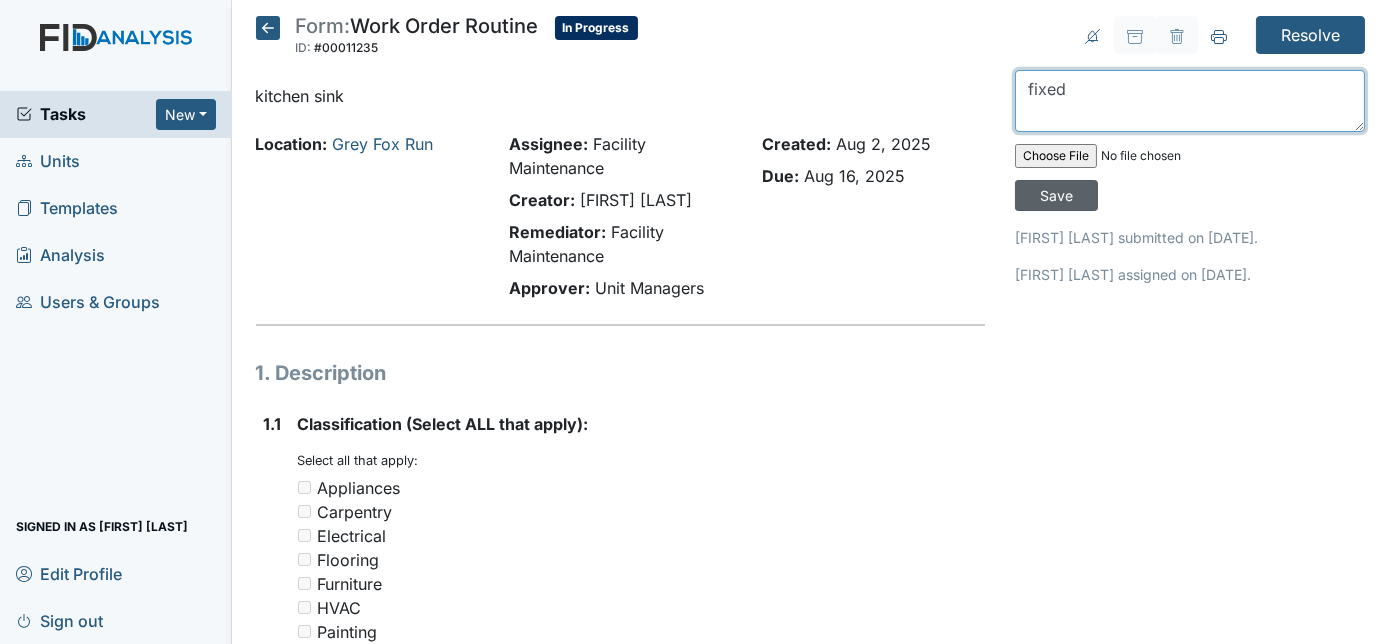 type on "fixed" 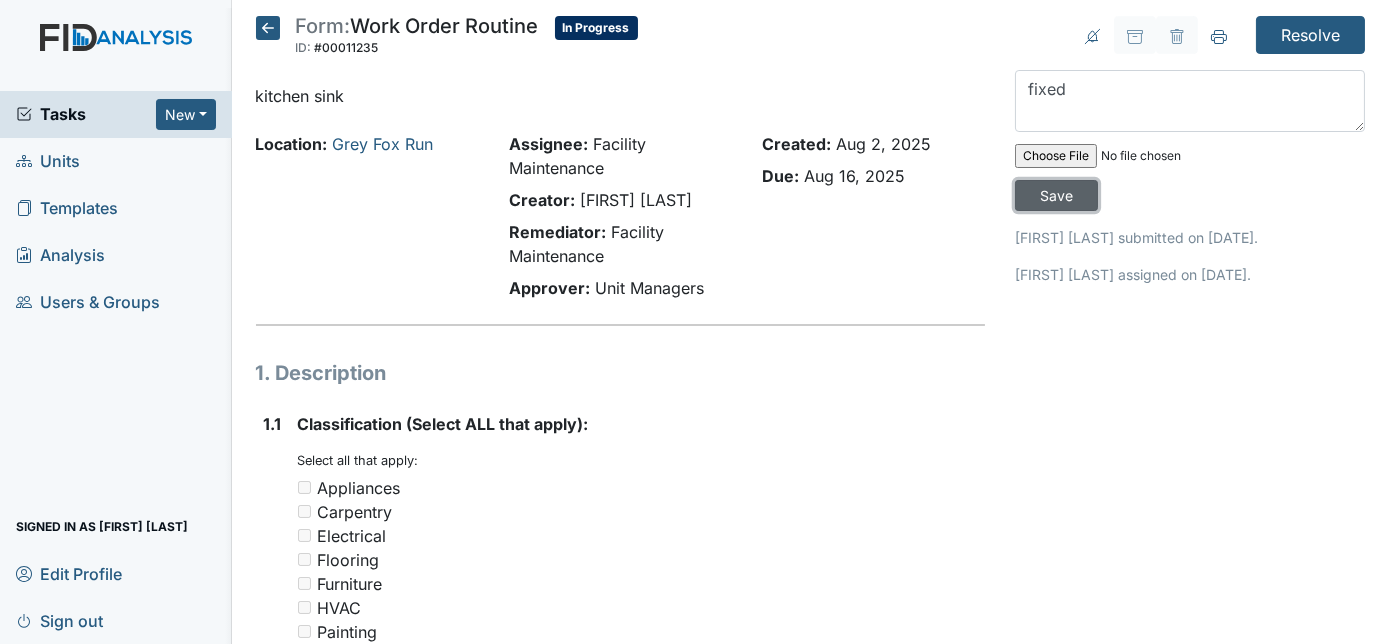 click on "Save" at bounding box center (1056, 195) 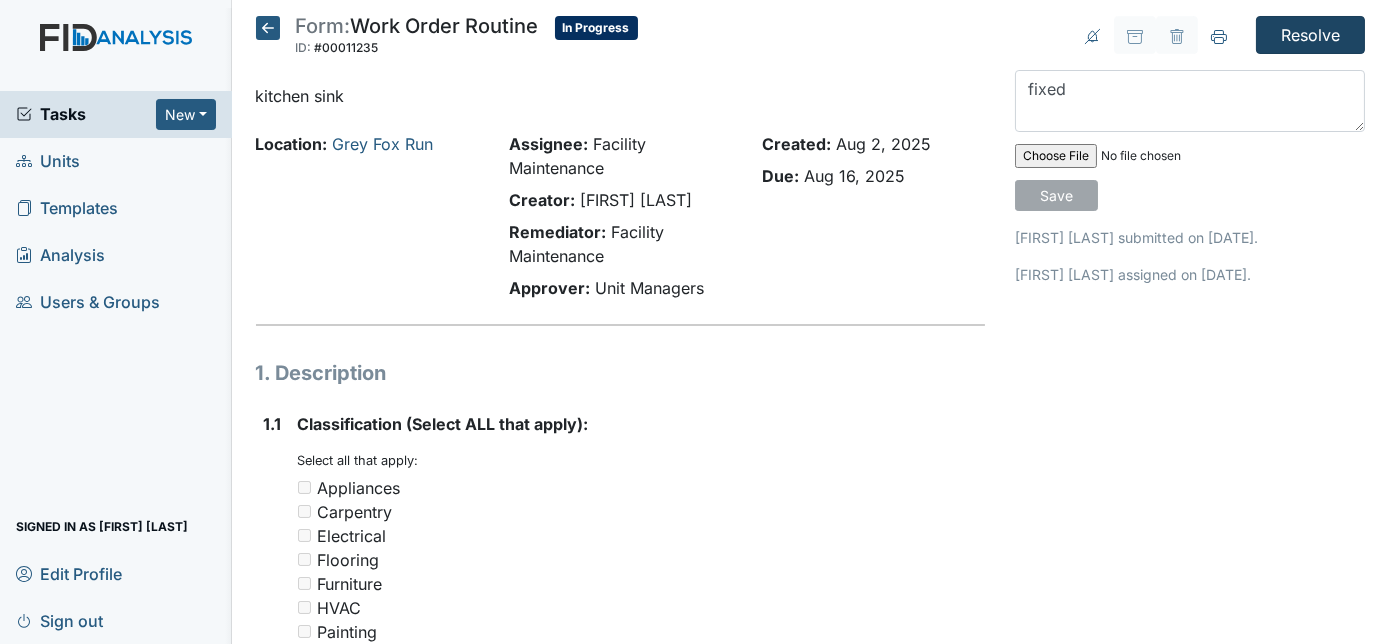 type 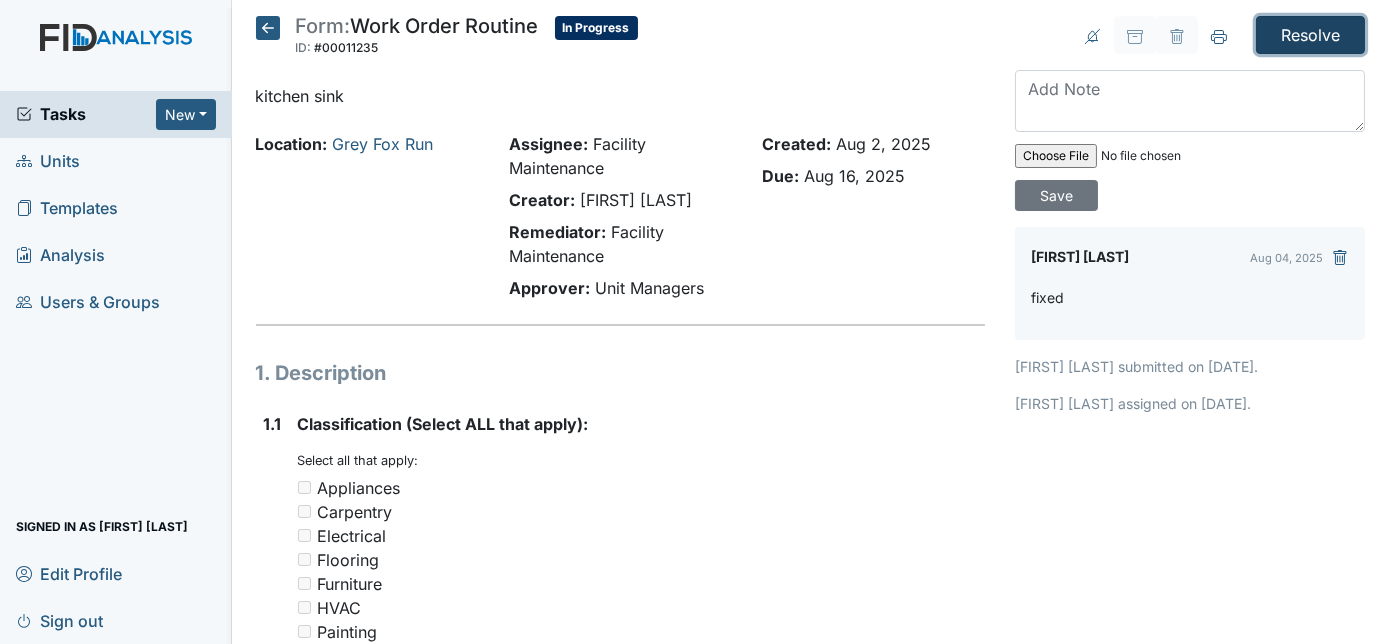 click on "Resolve" at bounding box center [1310, 35] 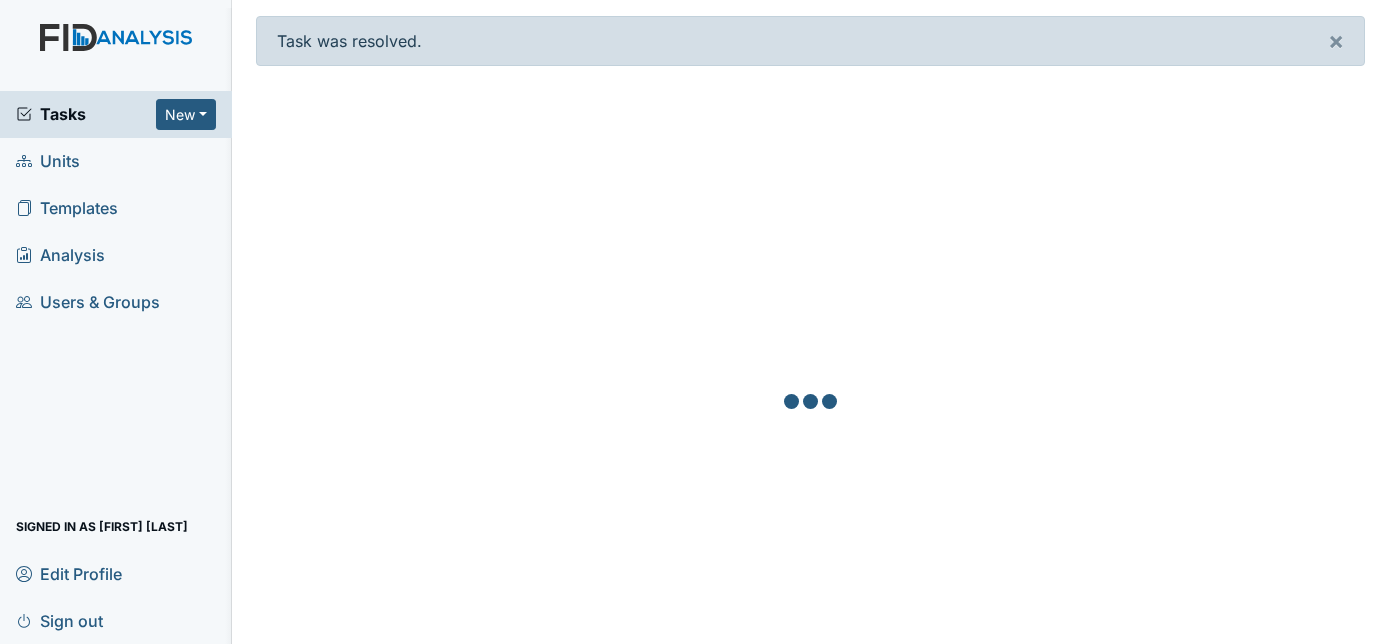 scroll, scrollTop: 0, scrollLeft: 0, axis: both 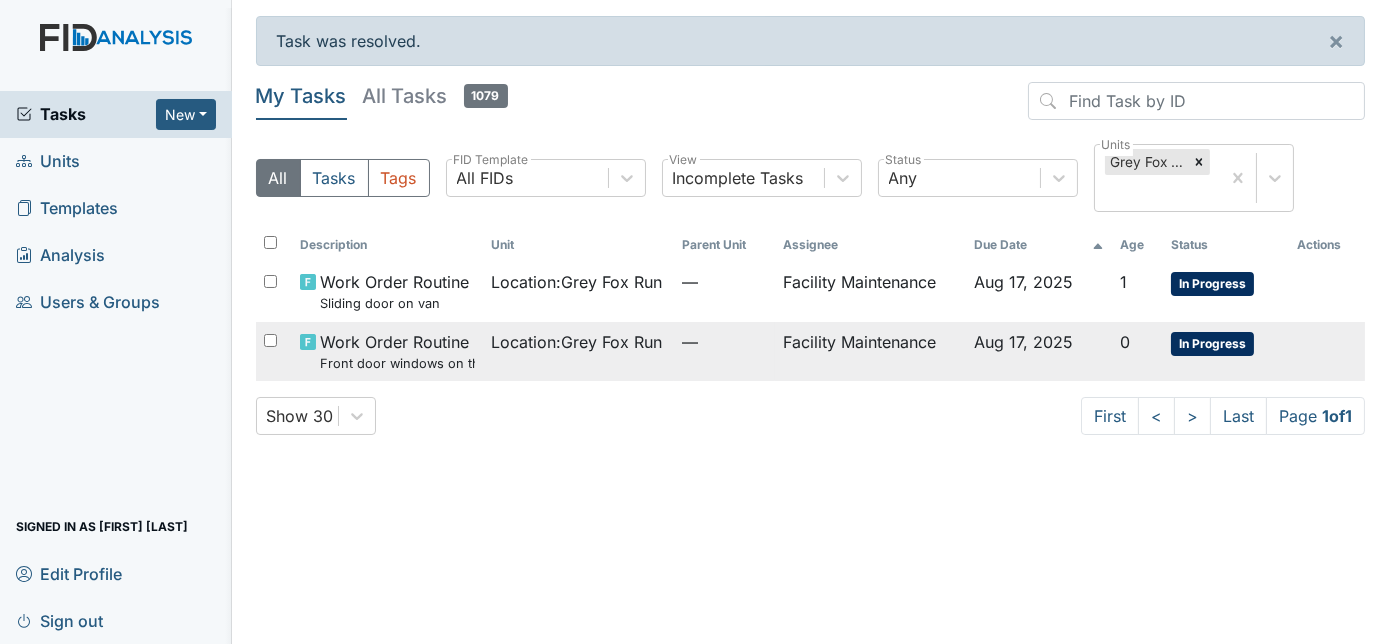 click on "—" at bounding box center (725, 342) 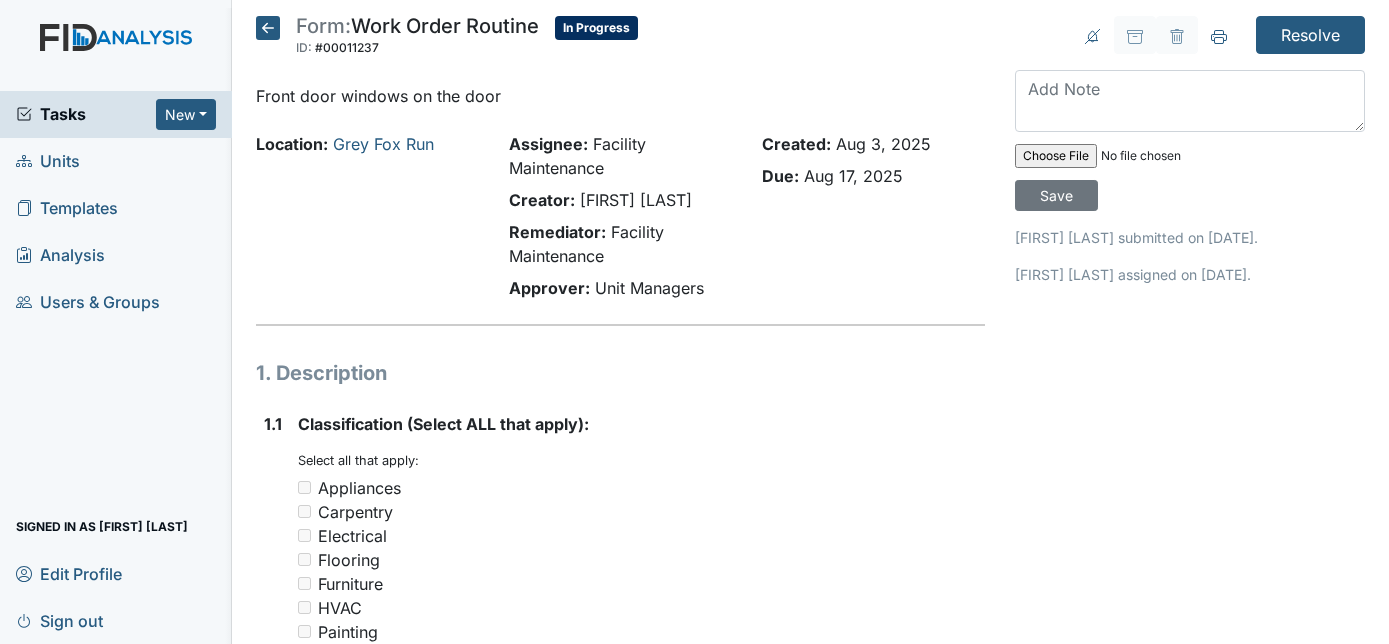 scroll, scrollTop: 0, scrollLeft: 0, axis: both 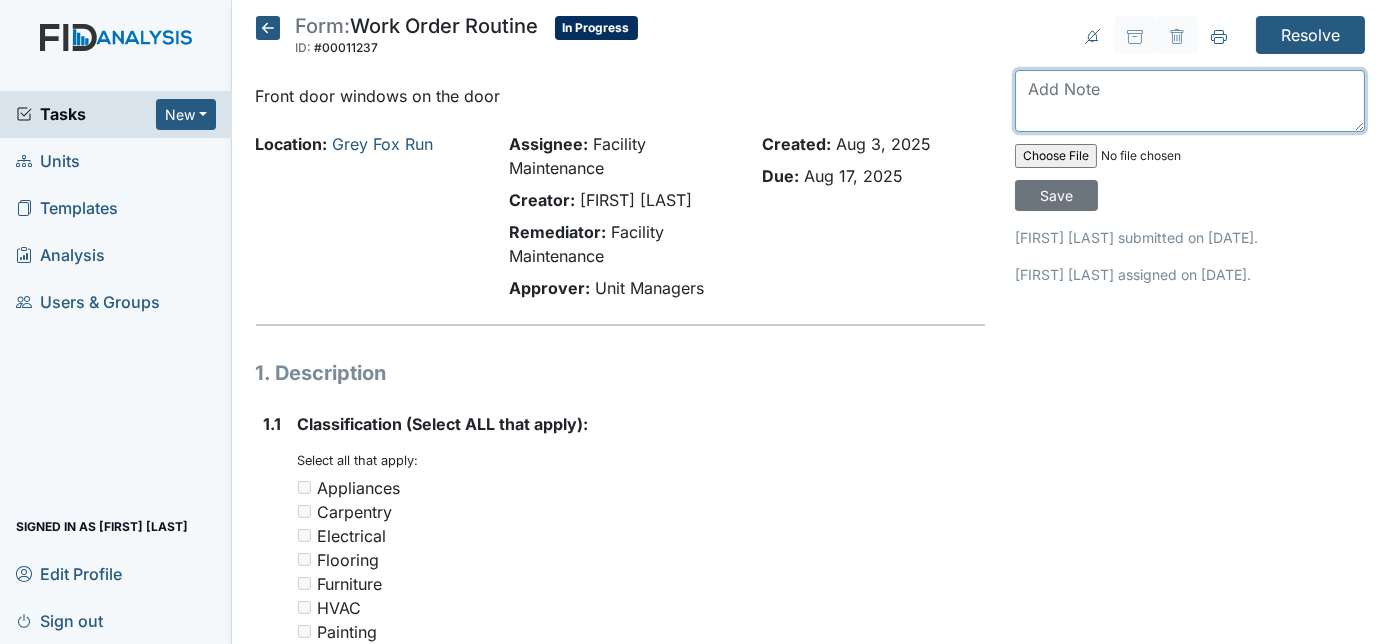 click at bounding box center [1190, 101] 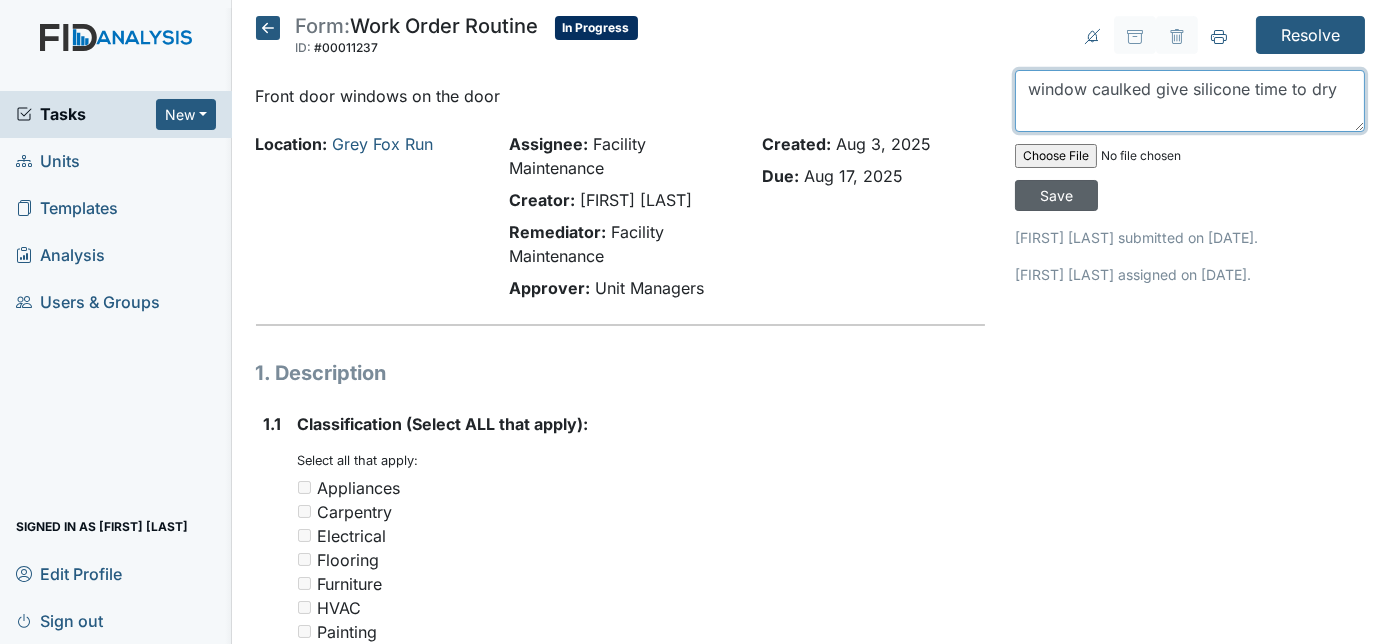 type on "window caulked give silicone time to dry" 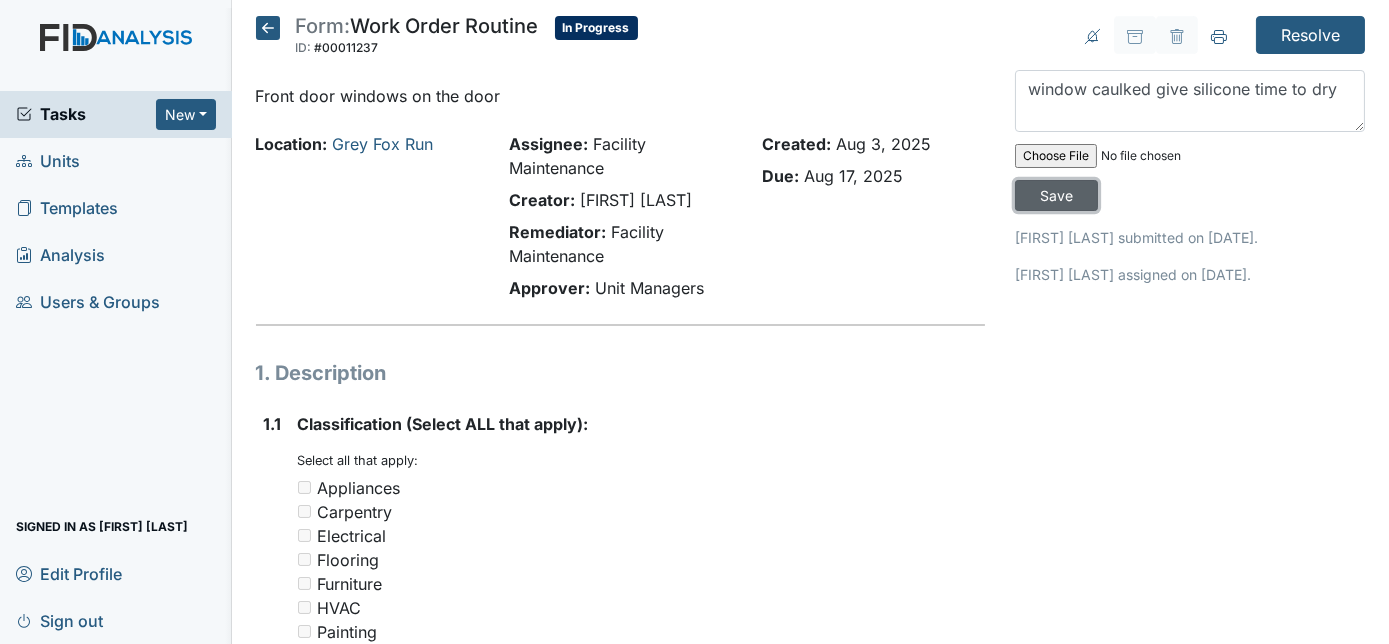 click on "Save" at bounding box center (1056, 195) 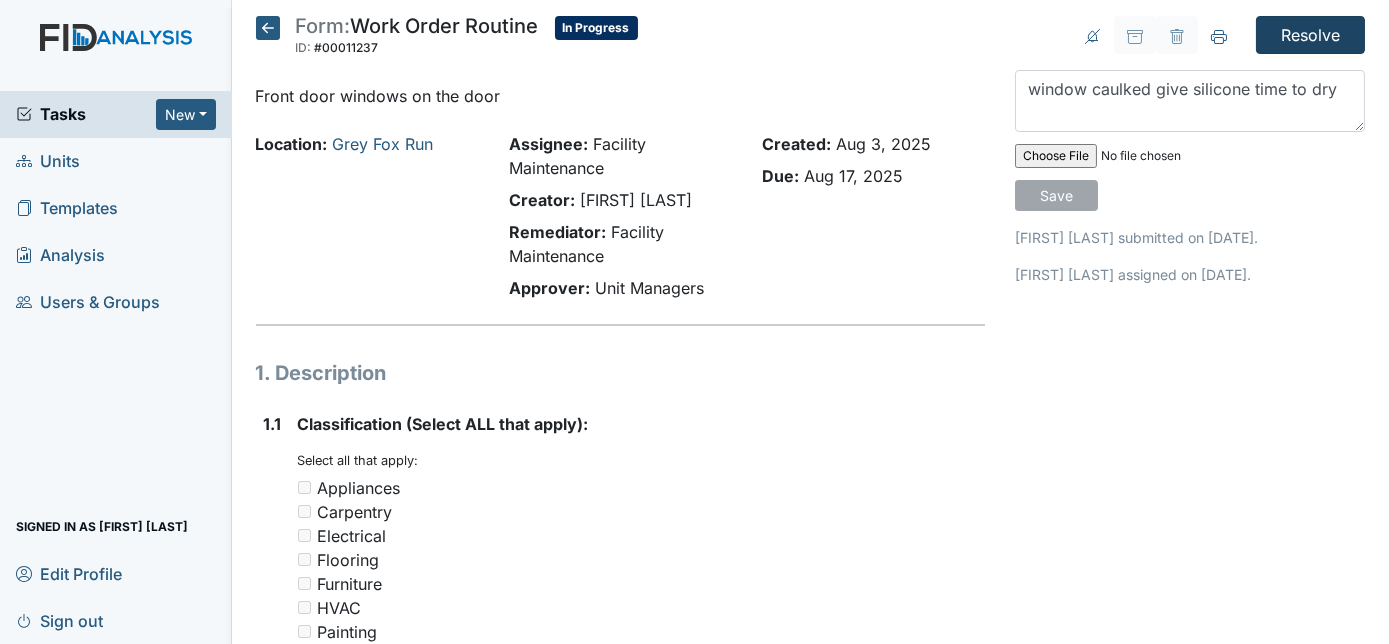 type 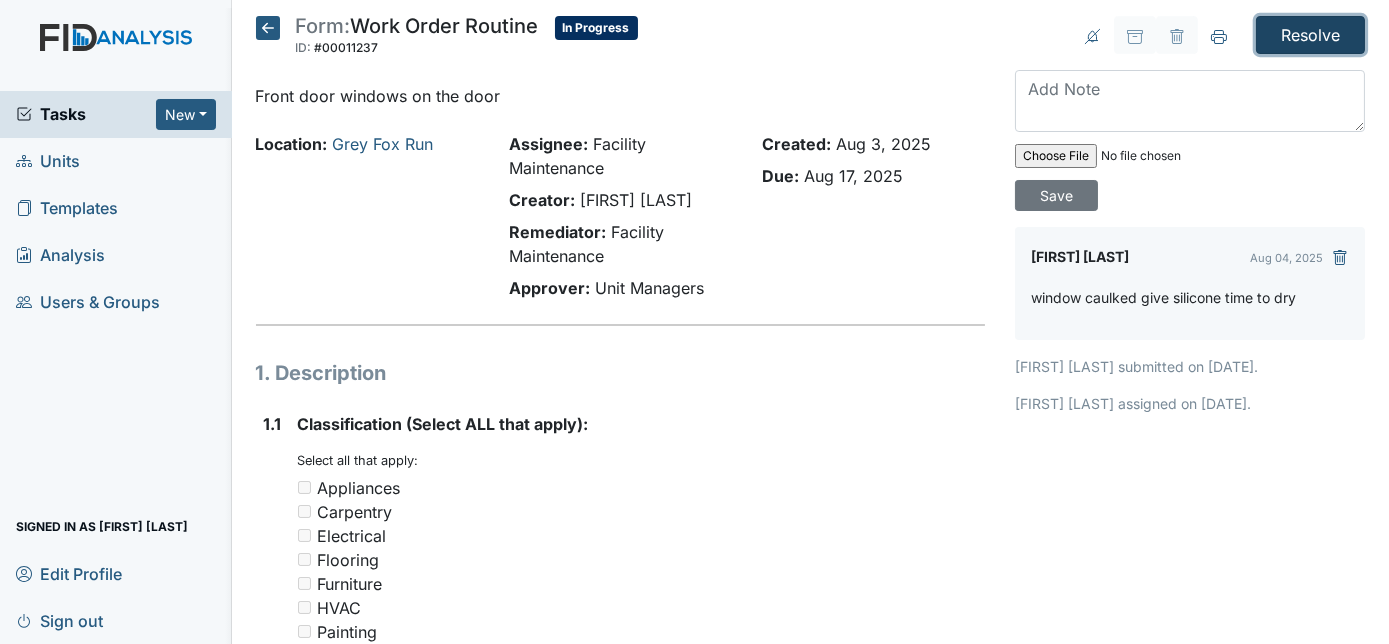 click on "Resolve" at bounding box center (1310, 35) 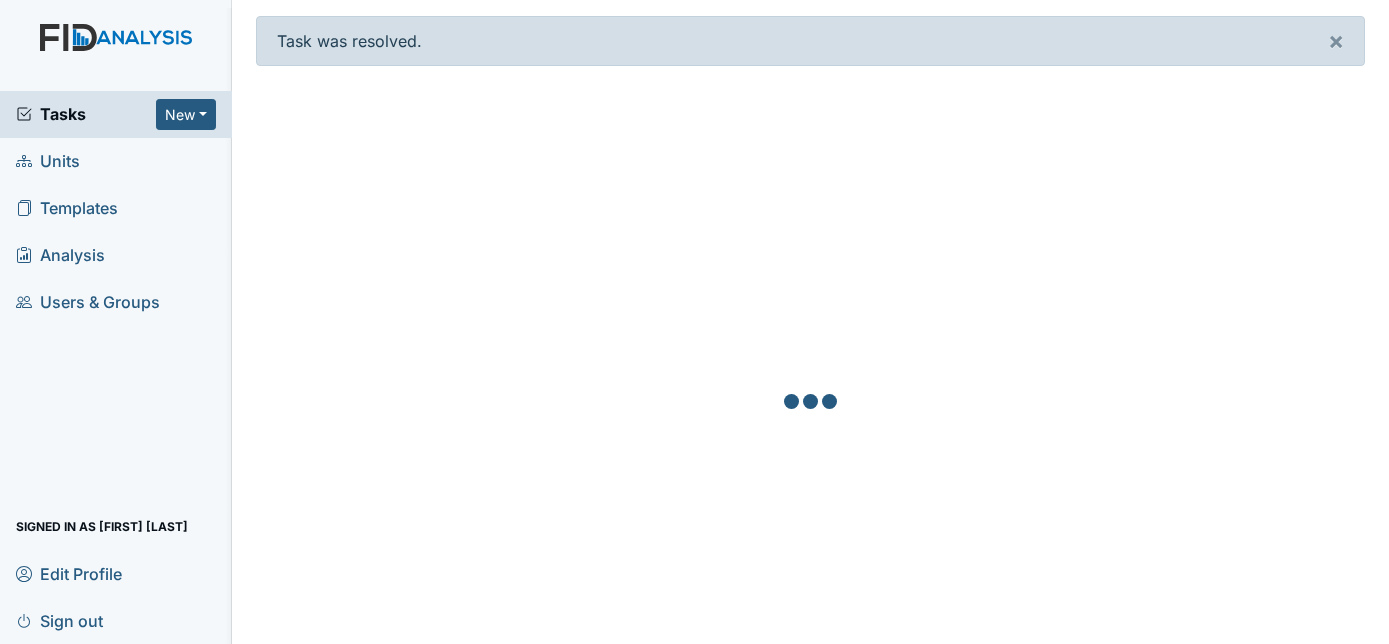 scroll, scrollTop: 0, scrollLeft: 0, axis: both 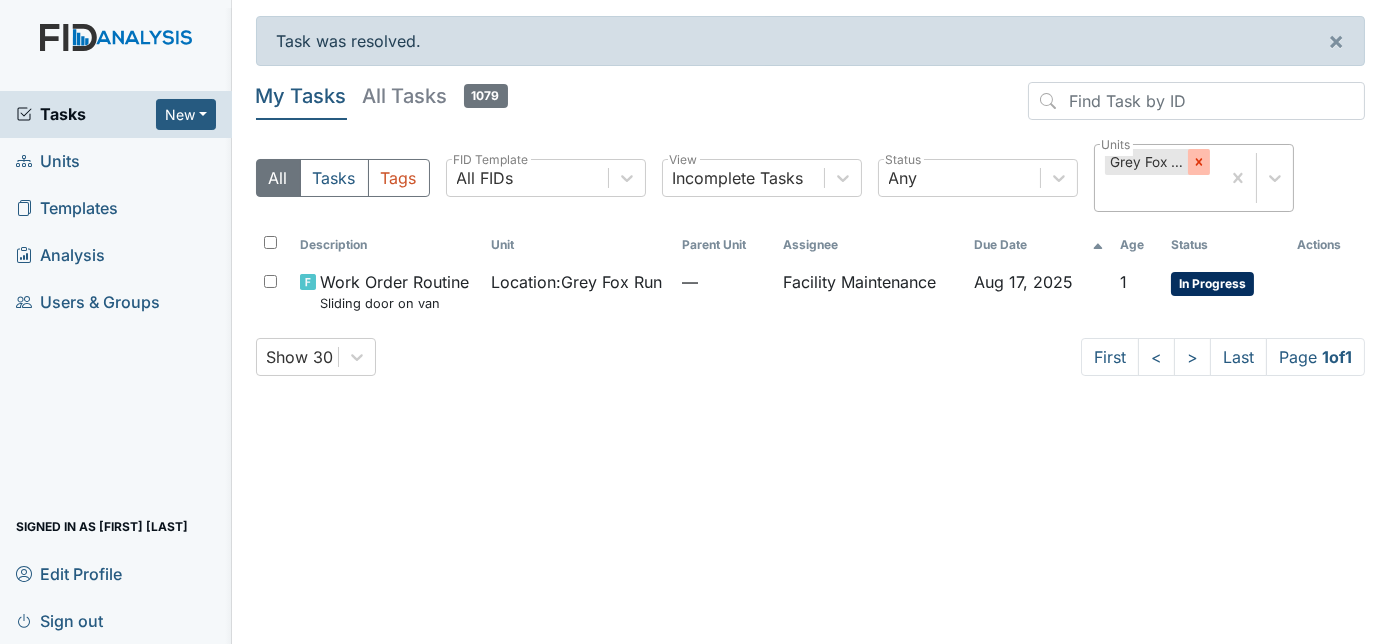 click at bounding box center [1199, 162] 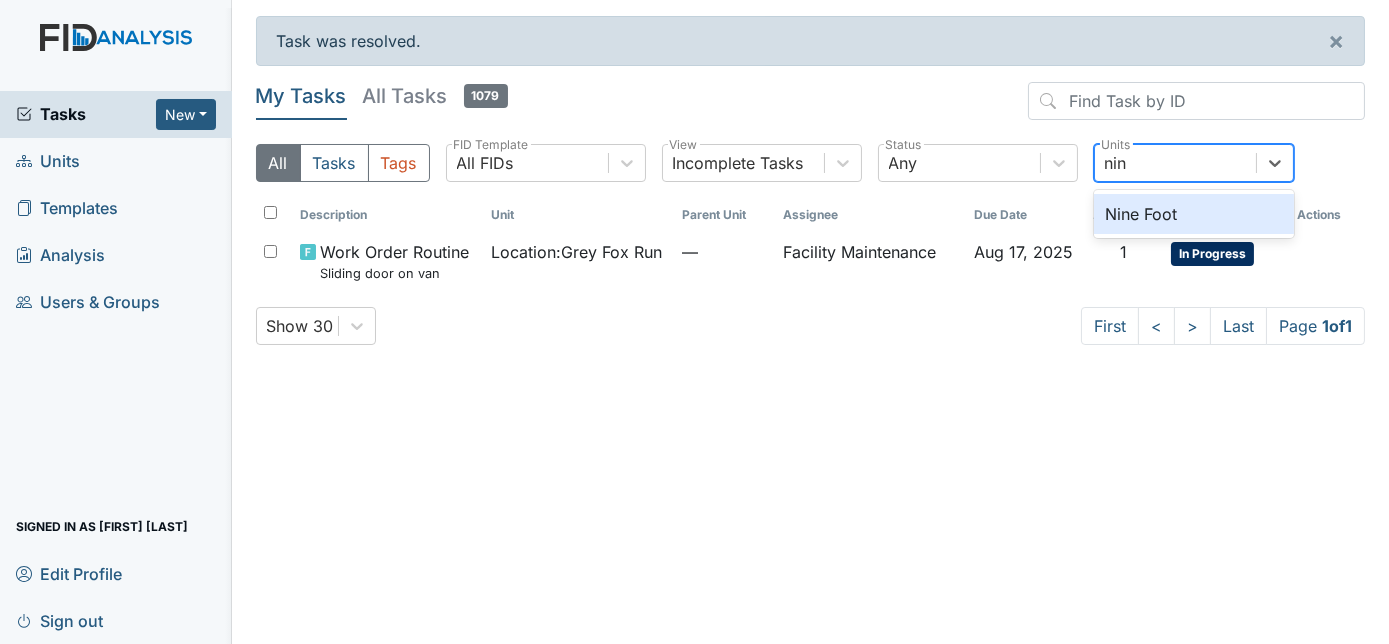type on "nine" 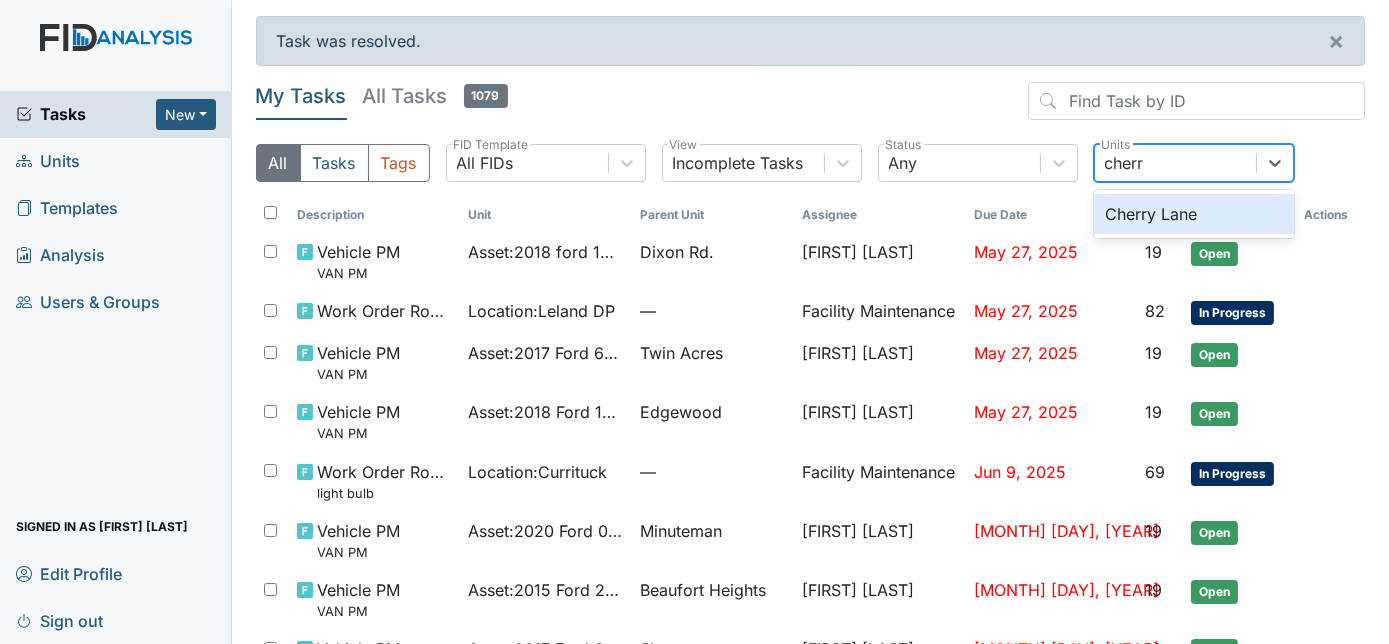 type on "cherry" 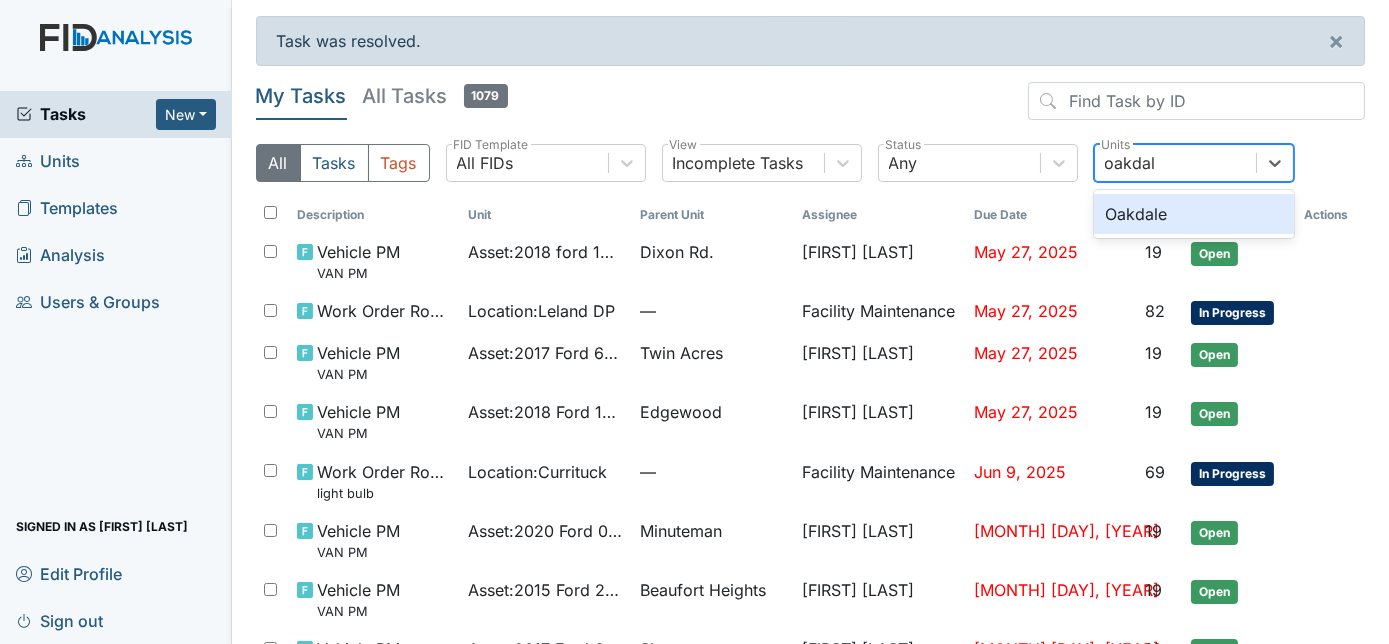 type on "oakdale" 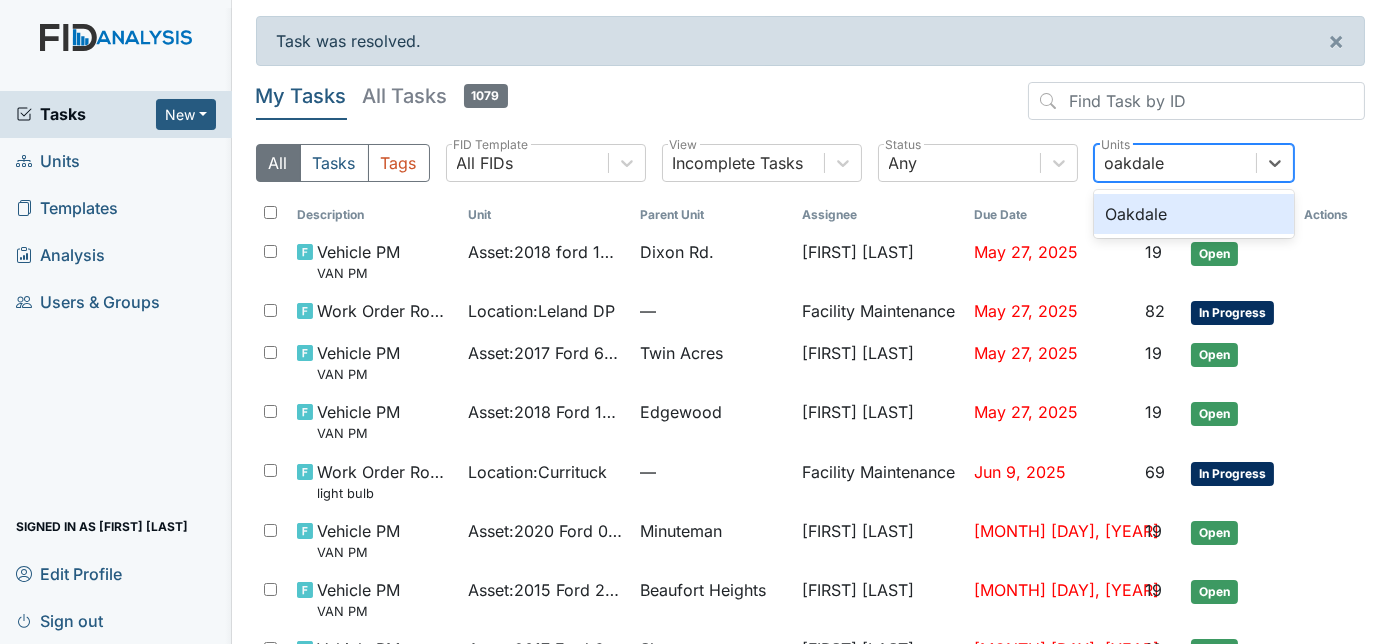 type 